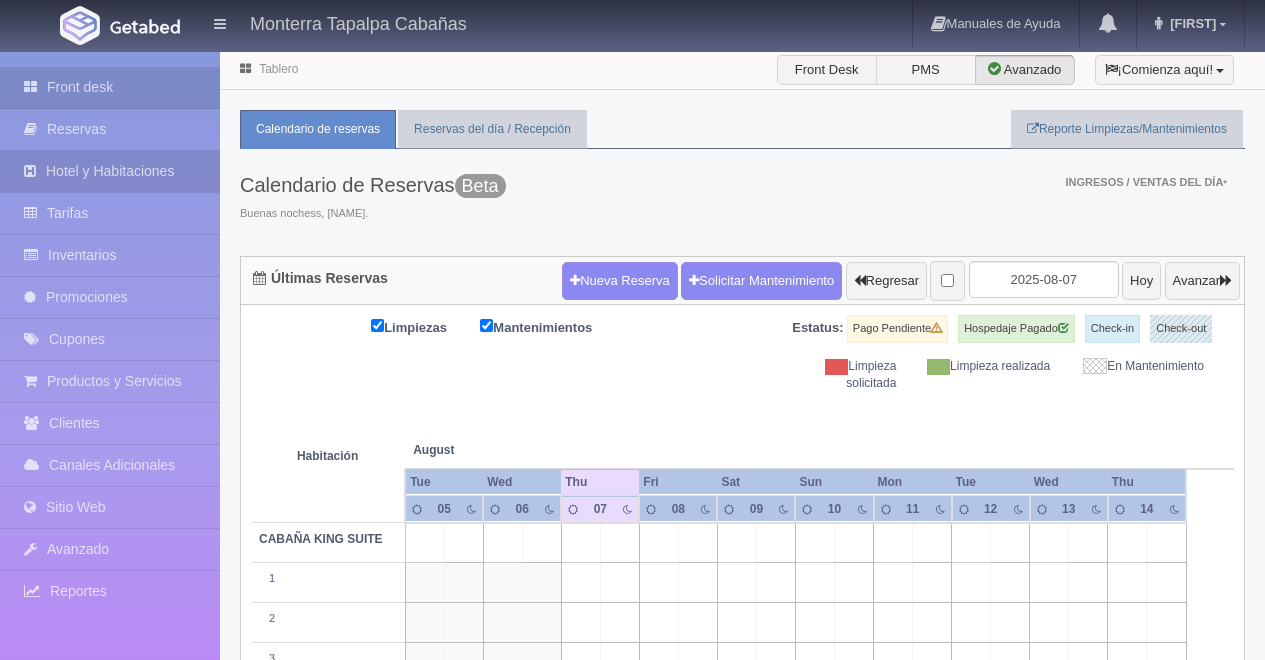 scroll, scrollTop: 0, scrollLeft: 0, axis: both 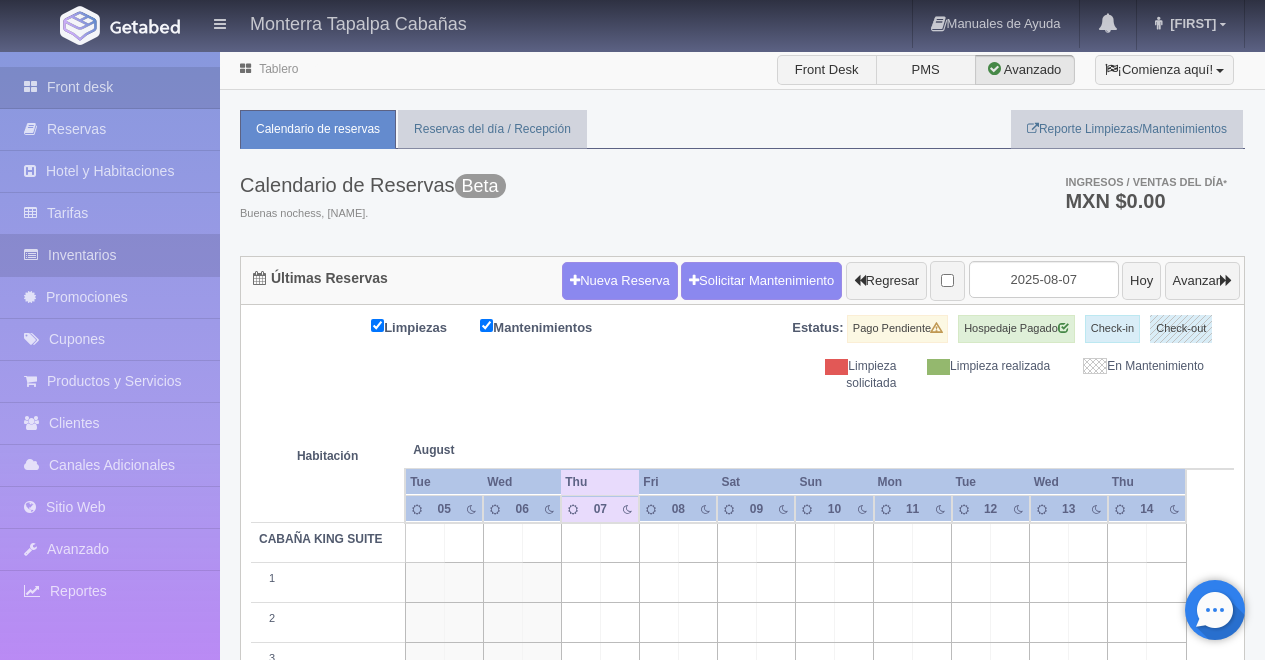 click on "Inventarios" at bounding box center [110, 255] 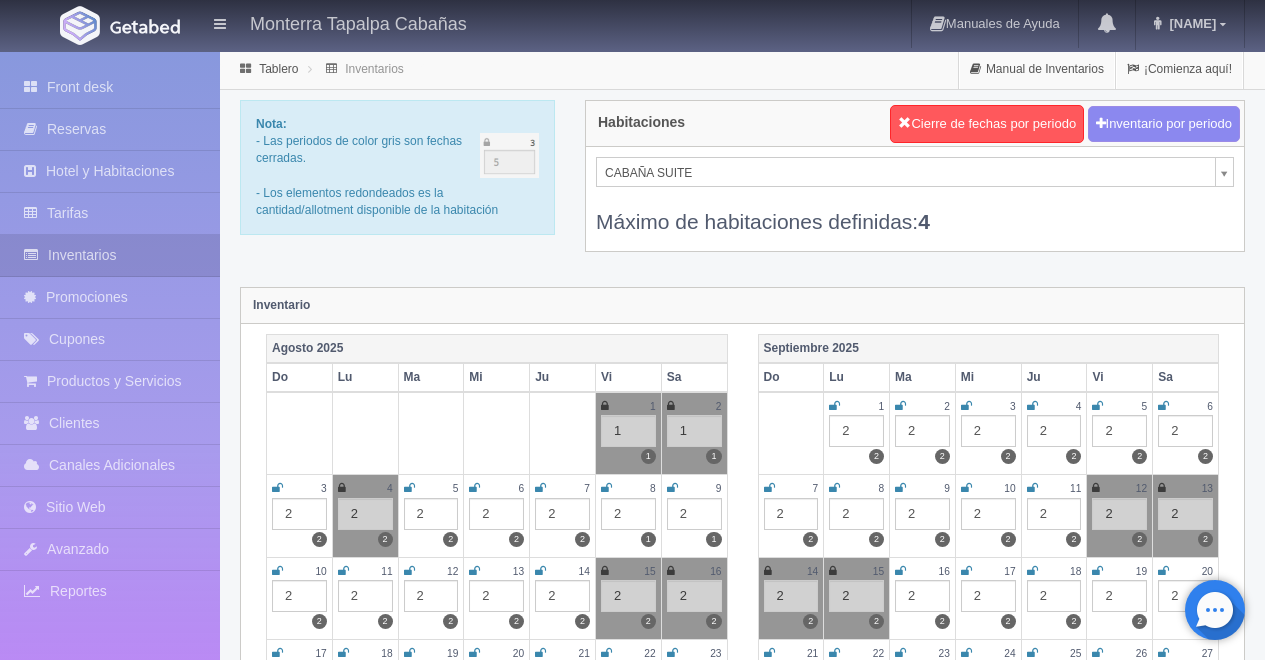 scroll, scrollTop: 0, scrollLeft: 0, axis: both 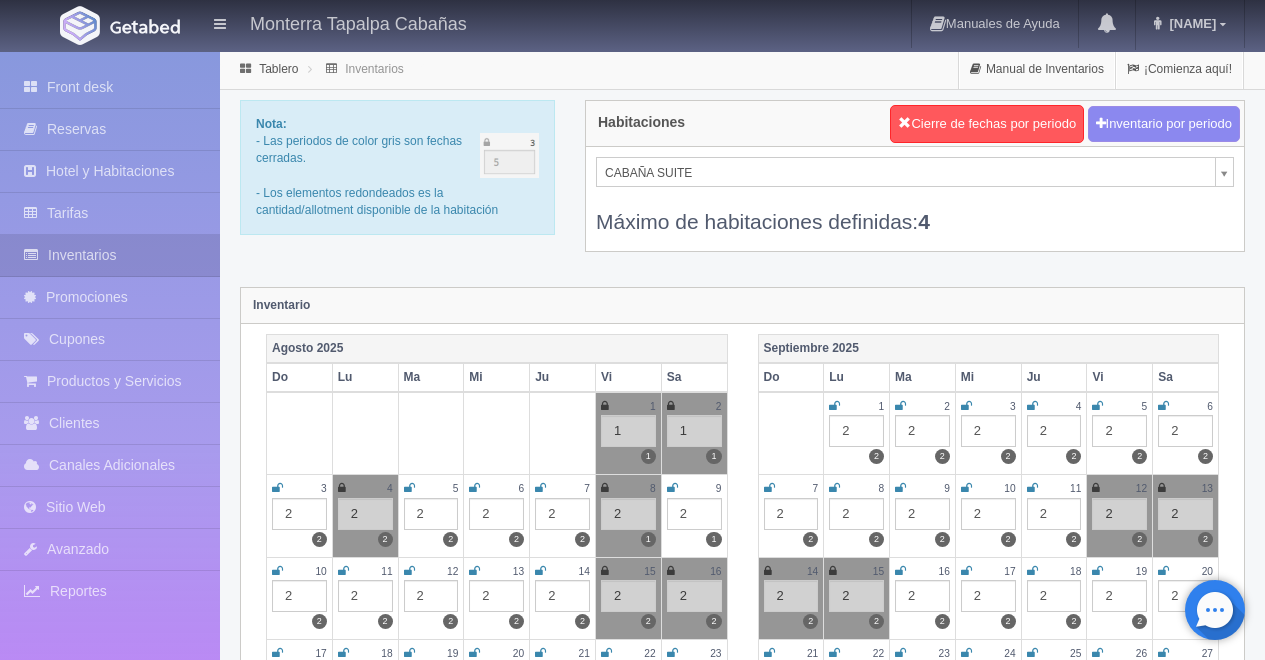 click at bounding box center (672, 488) 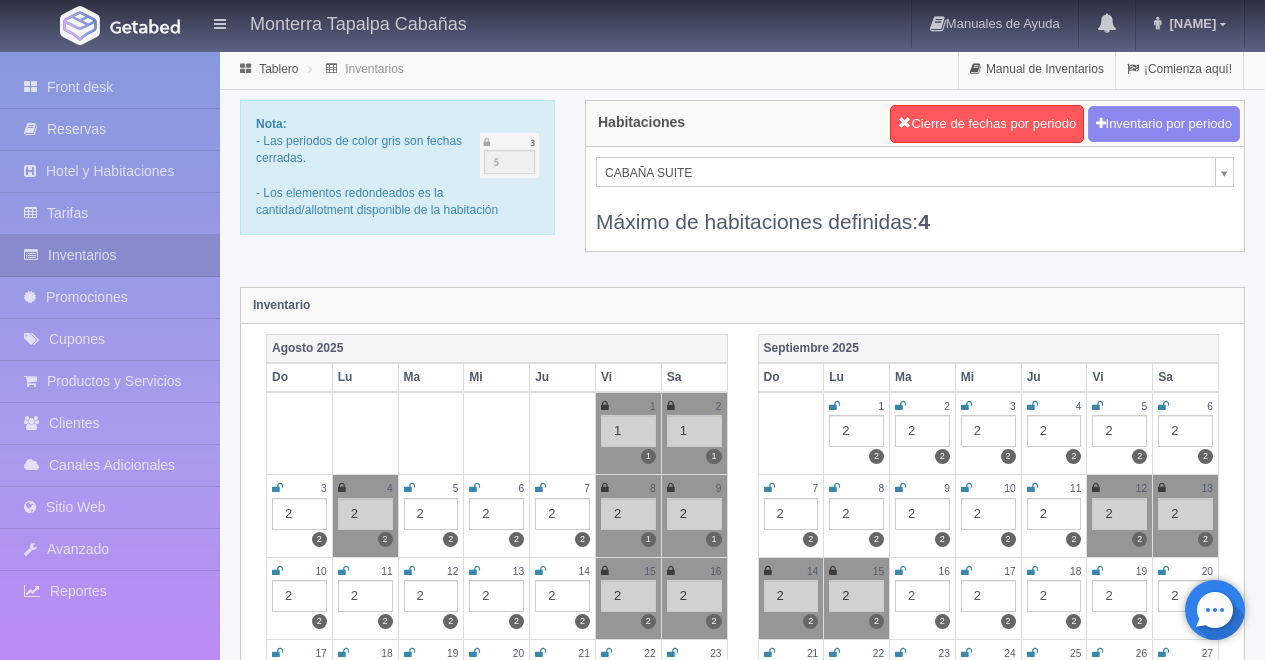 click on "Monterra Tapalpa Cabañas
Manuales de Ayuda
Actualizaciones recientes
[FIRST]
Procesando...
Front desk
Reservas
Hotel y Habitaciones
Tarifas
Inventarios
Promociones
Cupones
Productos y Servicios
Clientes
Canales Adicionales
Facebook Fan Page" at bounding box center (632, 1777) 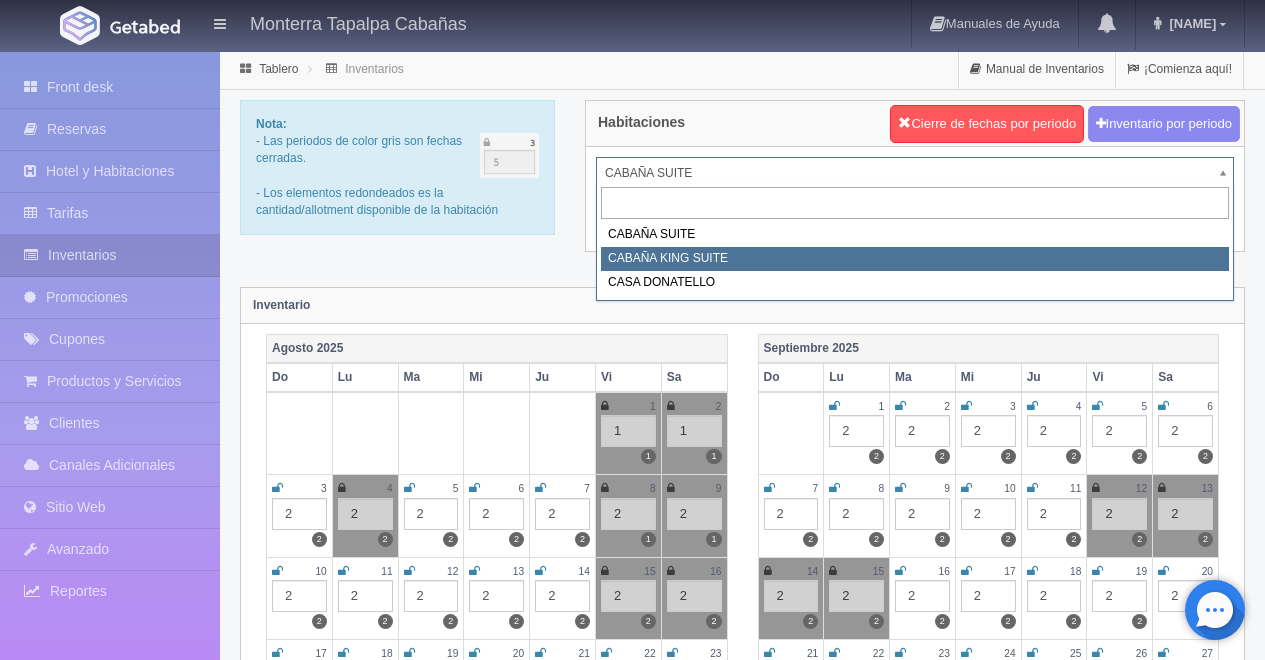 select on "2102" 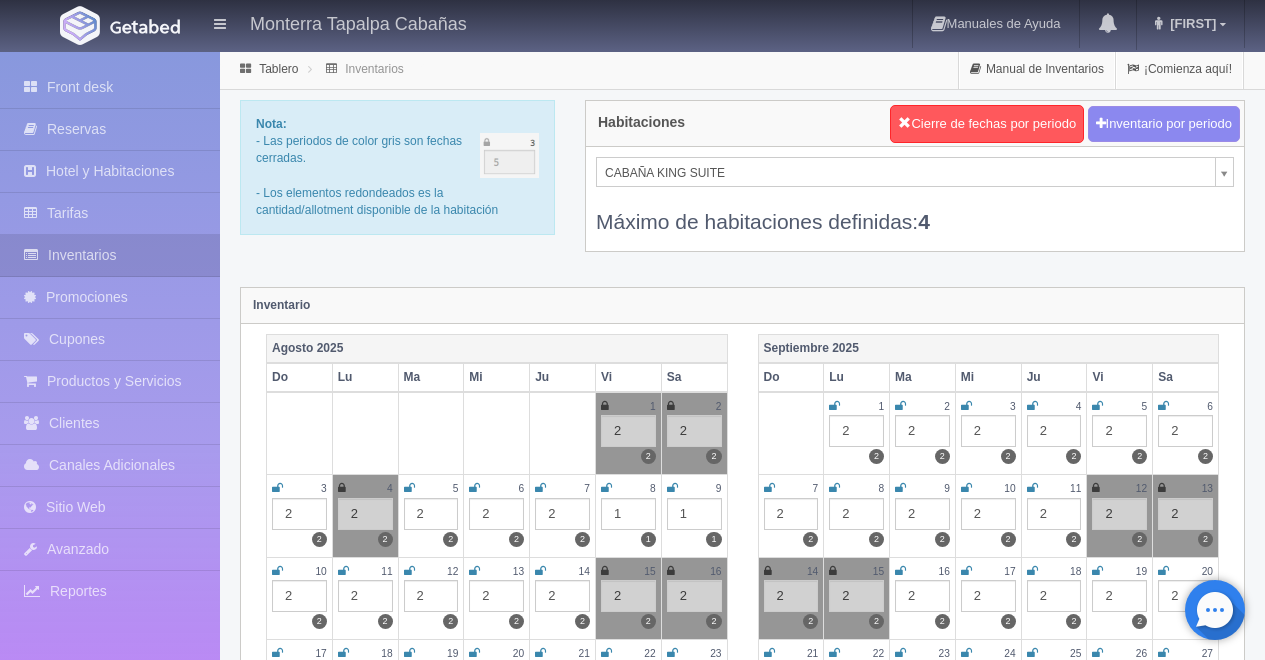 scroll, scrollTop: 0, scrollLeft: 0, axis: both 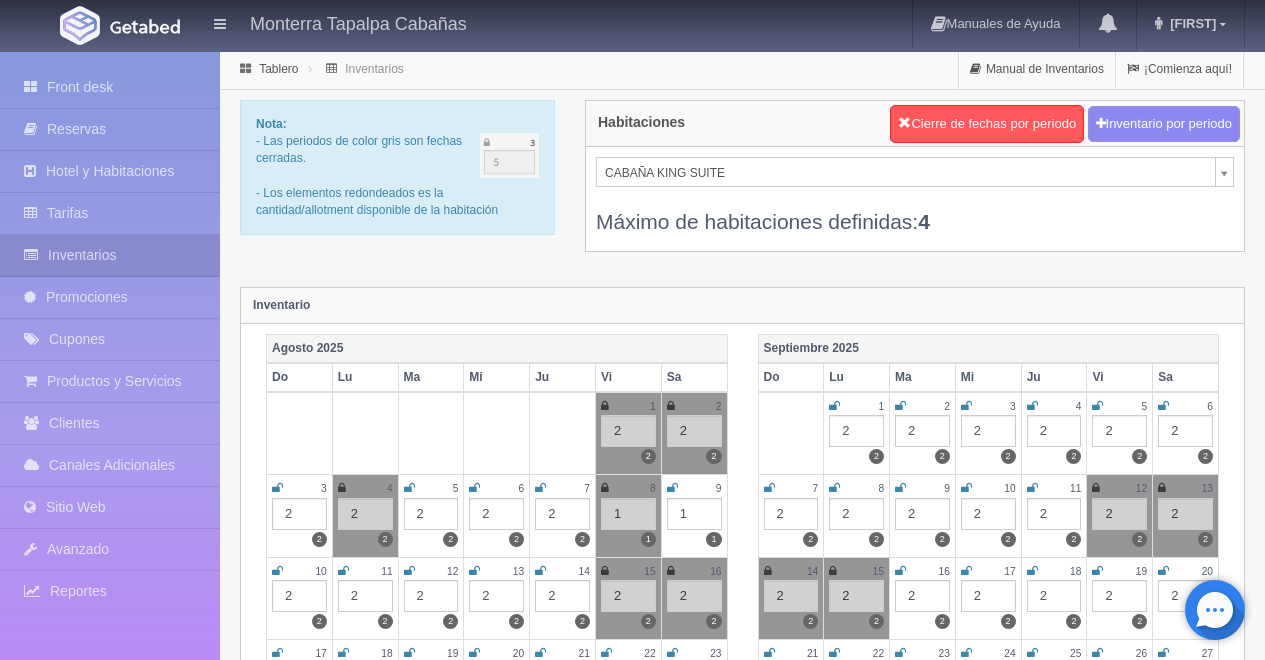 click at bounding box center (672, 488) 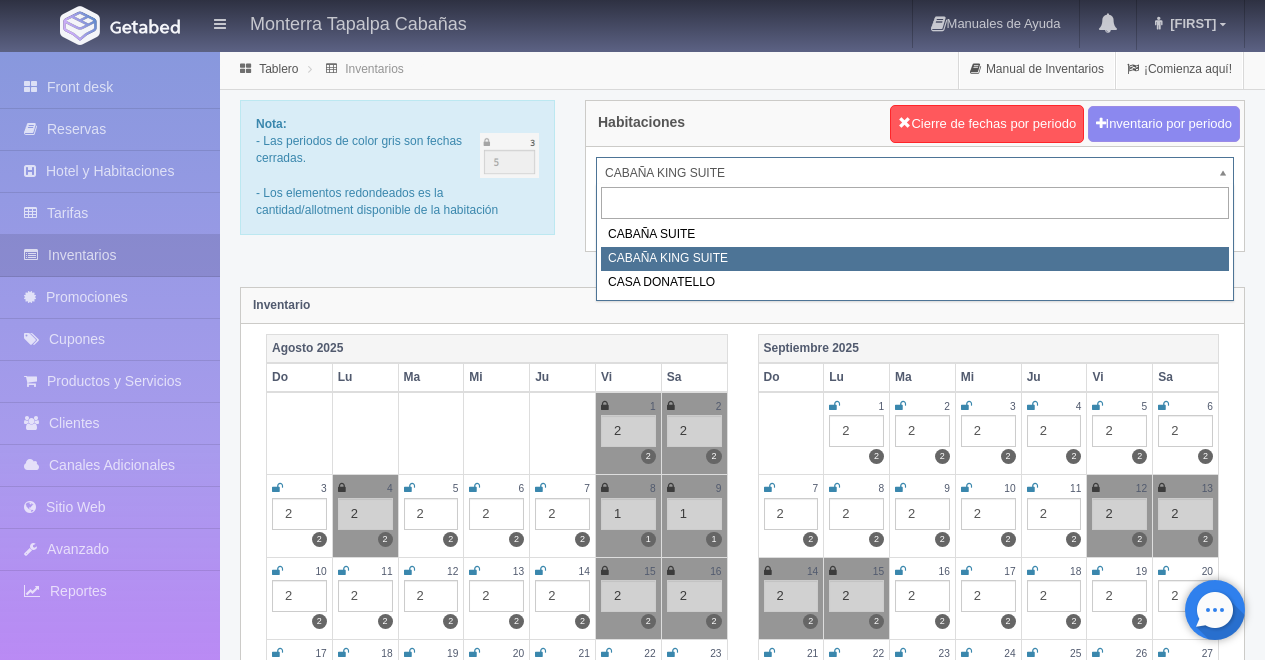 click on "Monterra Tapalpa Cabañas
Manuales de Ayuda
Actualizaciones recientes
Ana
Mi Perfil
Salir / Log Out
Procesando...
Front desk
Reservas
Hotel y Habitaciones
Tarifas
Inventarios
Promociones
Cupones
Productos y Servicios
Clientes
Canales Adicionales
Facebook Fan Page" at bounding box center [632, 1777] 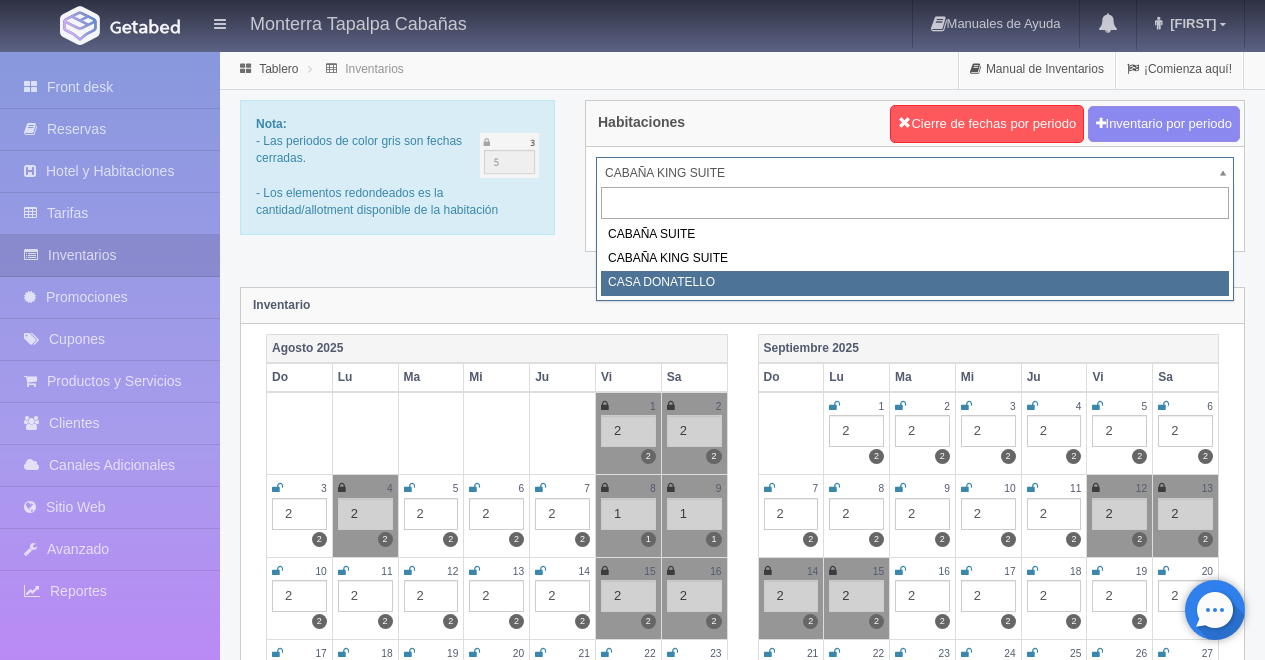 select on "2124" 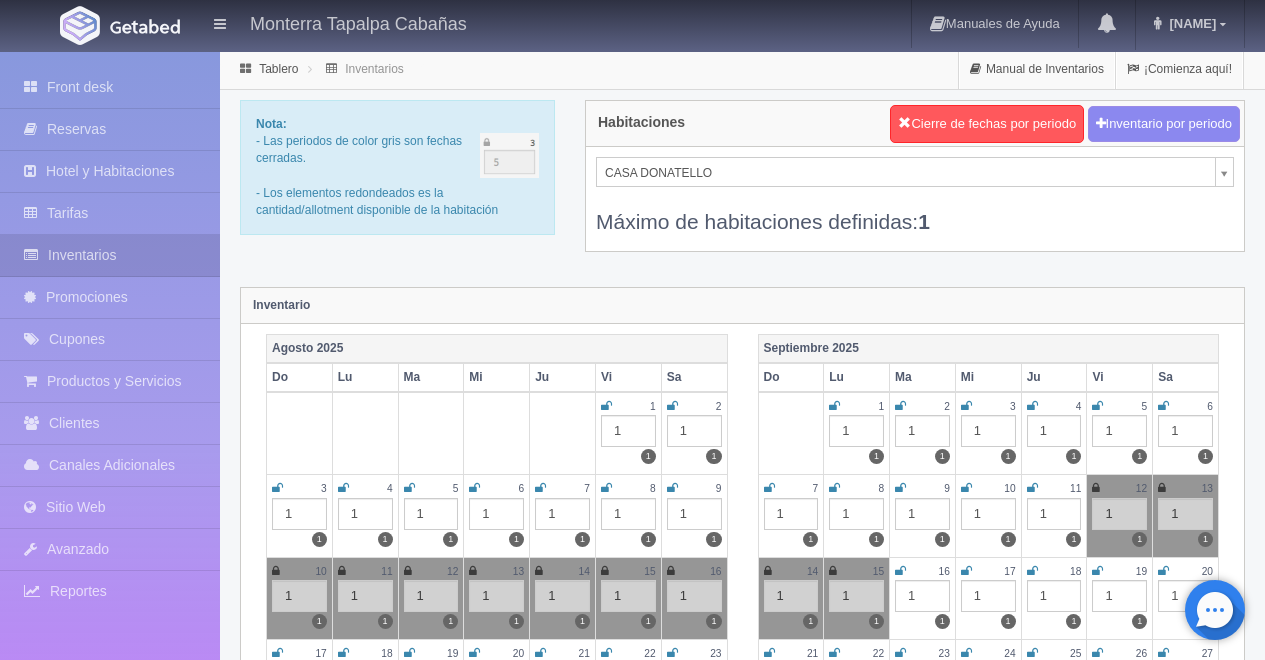 scroll, scrollTop: 0, scrollLeft: 0, axis: both 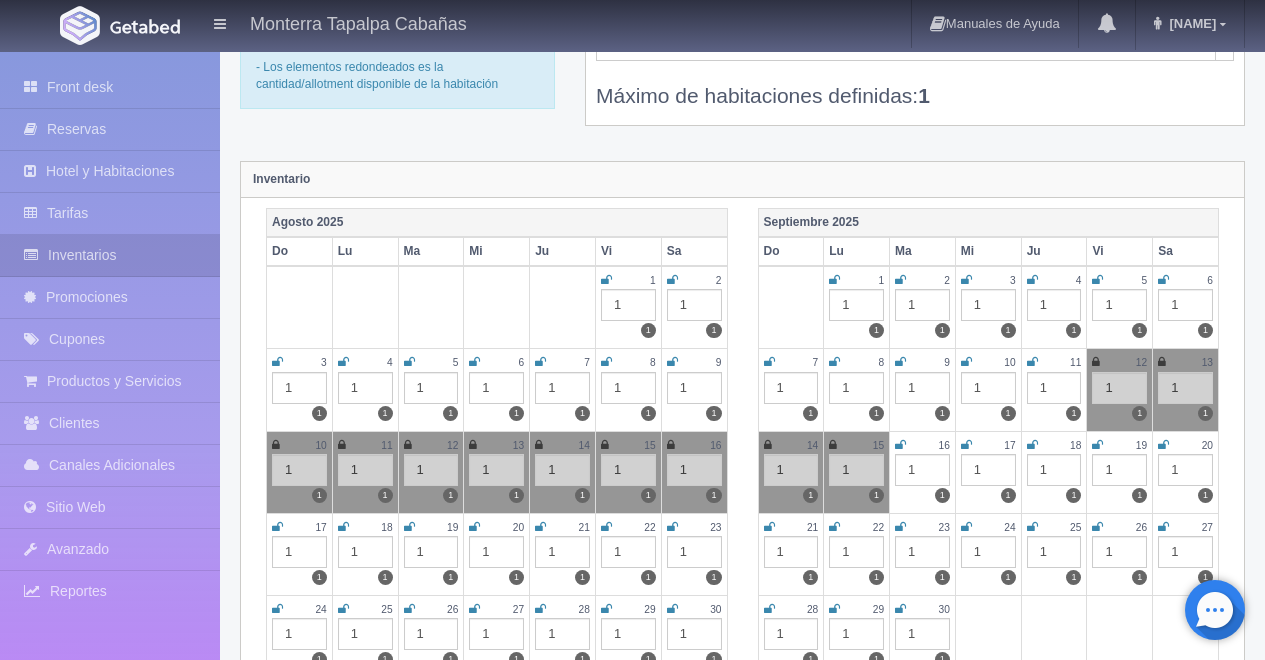 click at bounding box center [342, 445] 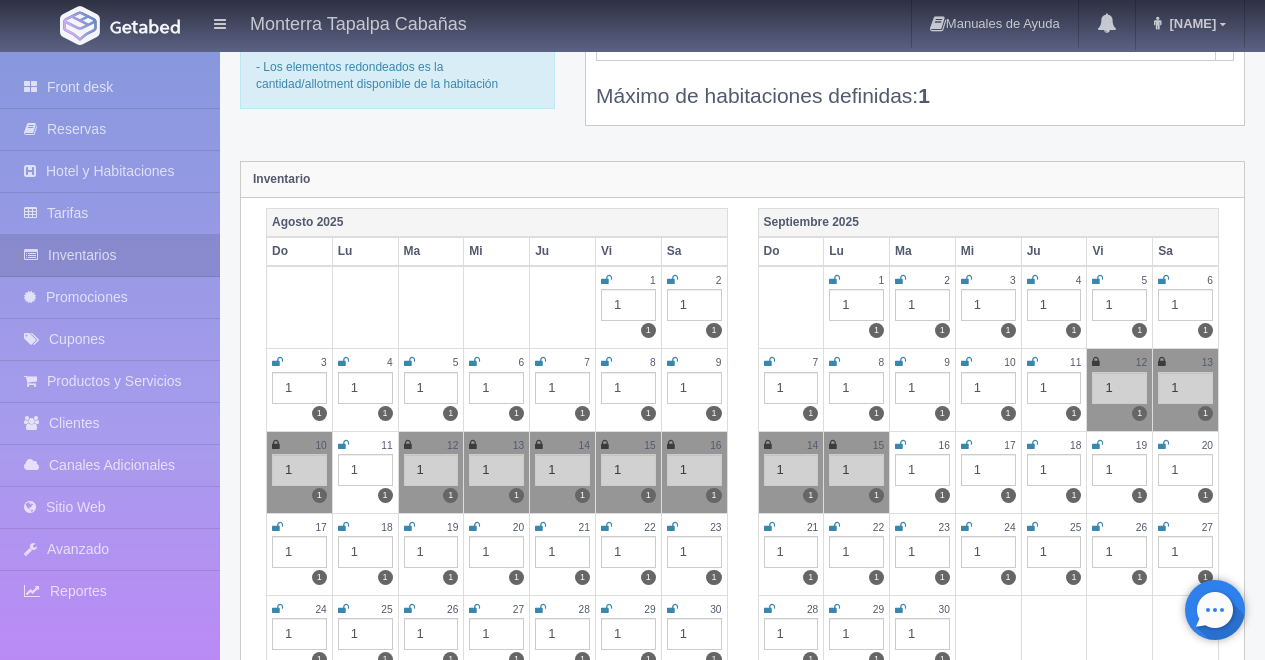 click at bounding box center (408, 445) 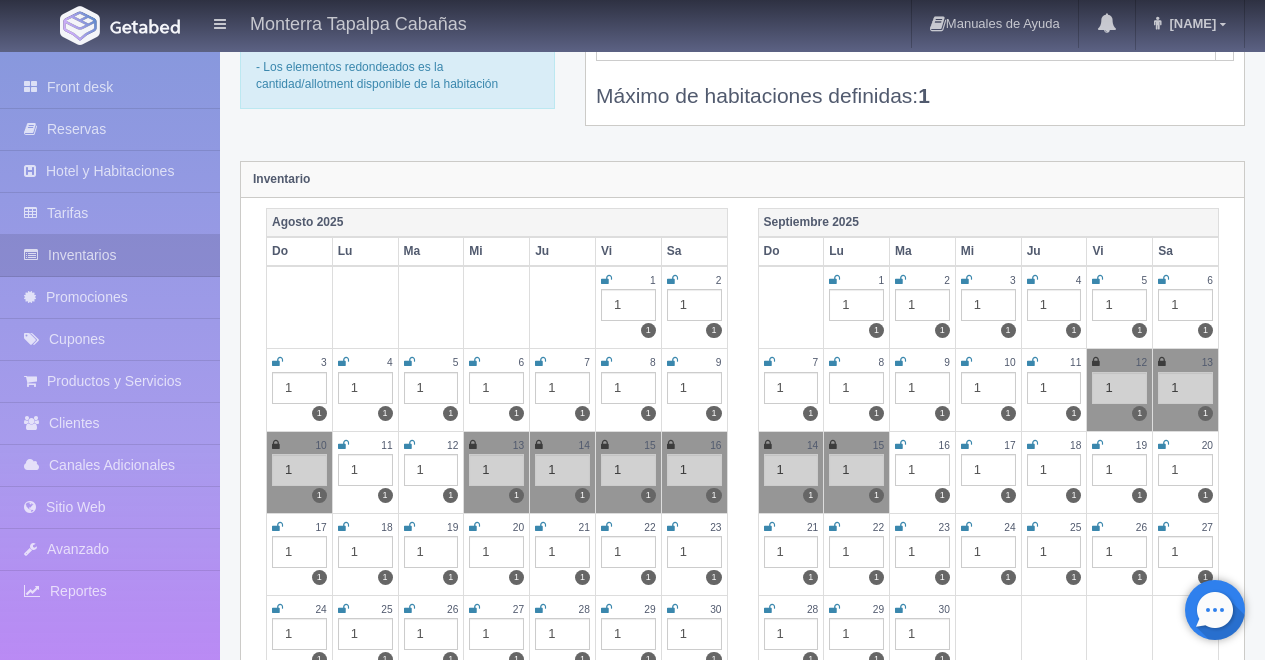 click at bounding box center (473, 445) 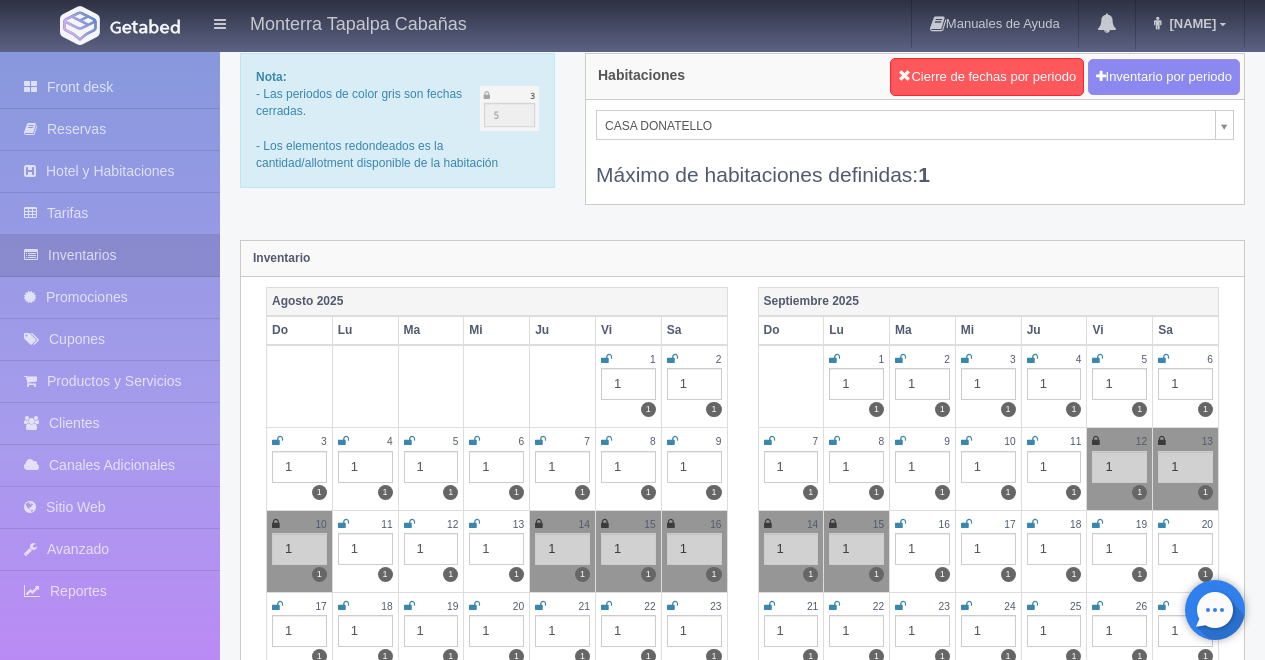 scroll, scrollTop: 21, scrollLeft: 0, axis: vertical 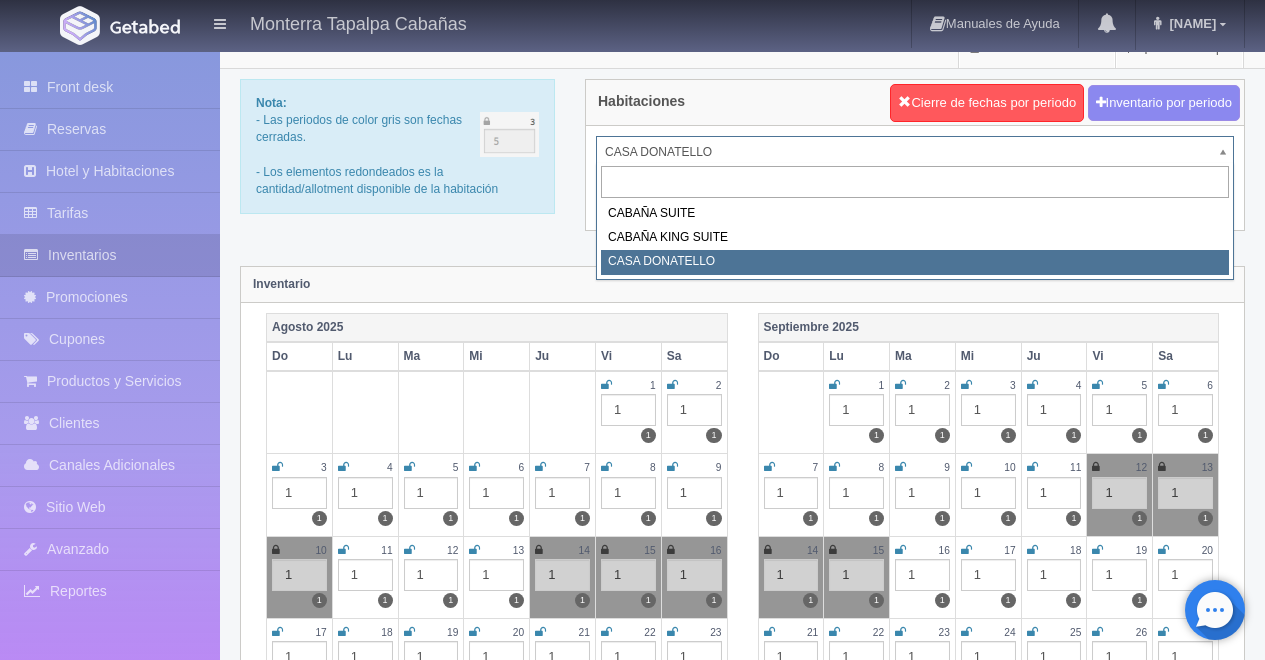 click on "Monterra Tapalpa Cabañas
Manuales de Ayuda
Actualizaciones recientes
Ana
Mi Perfil
Salir / Log Out
Procesando...
Front desk
Reservas
Hotel y Habitaciones
Tarifas
Inventarios
Promociones
Cupones
Productos y Servicios
Clientes
Canales Adicionales
Facebook Fan Page" at bounding box center (632, 1756) 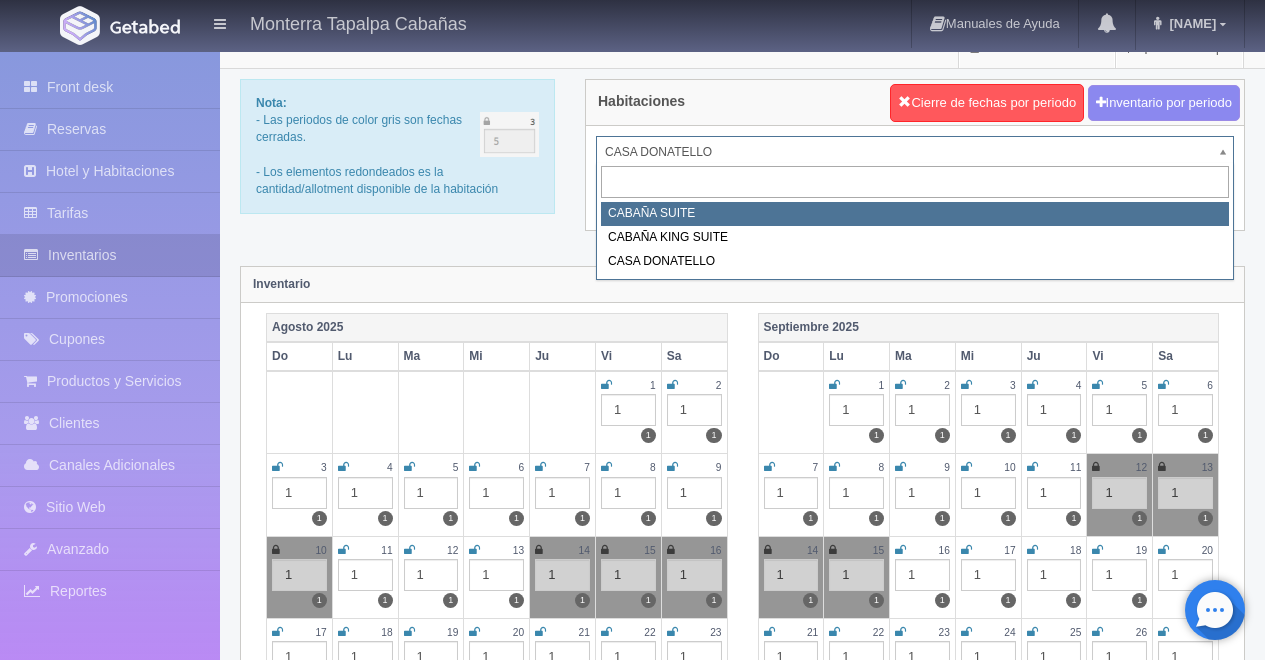 select on "2101" 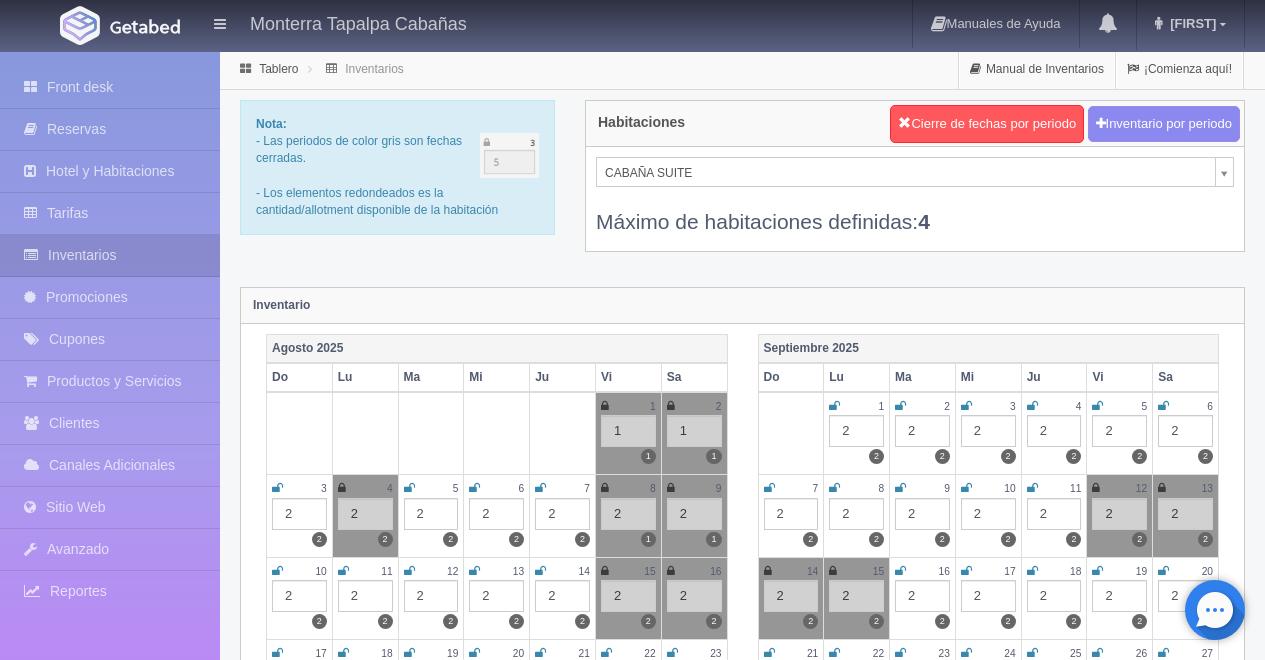 scroll, scrollTop: 0, scrollLeft: 0, axis: both 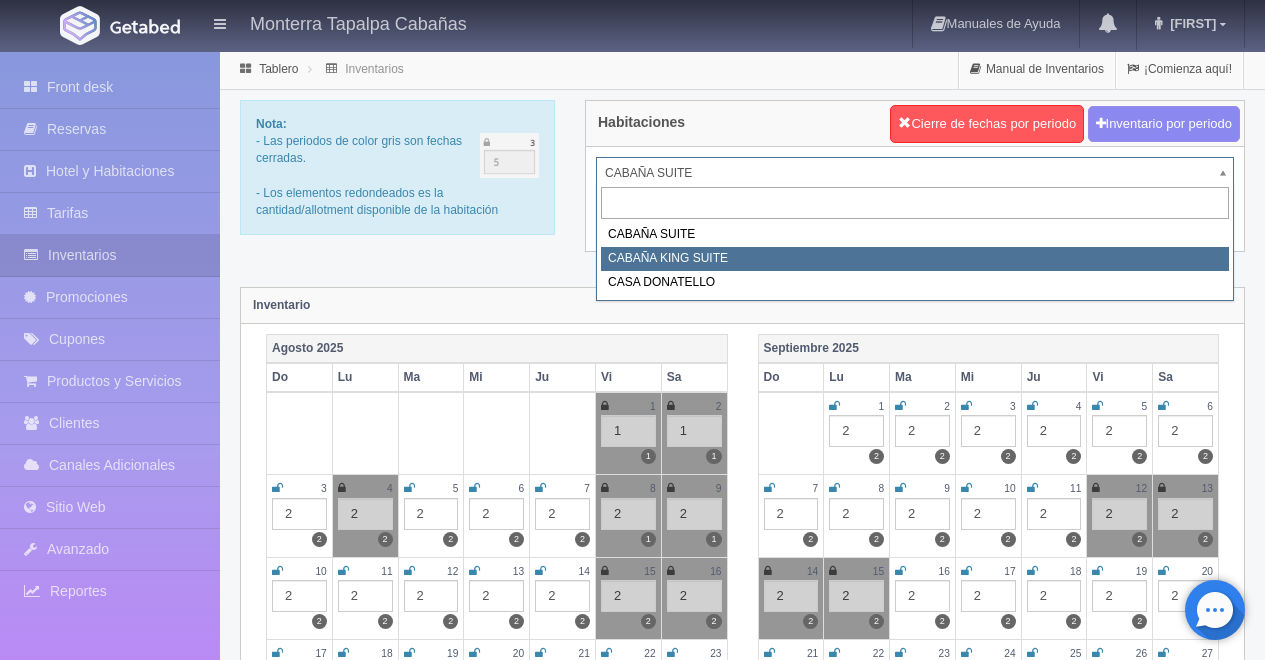 select on "2102" 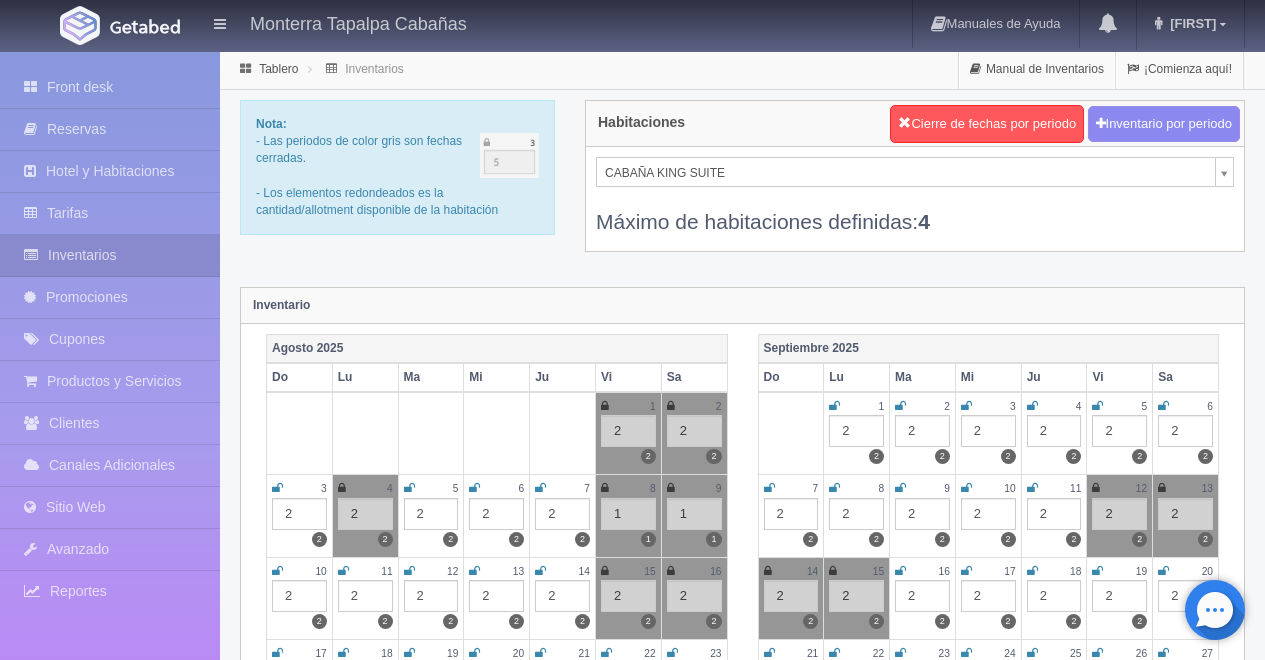 scroll, scrollTop: 0, scrollLeft: 0, axis: both 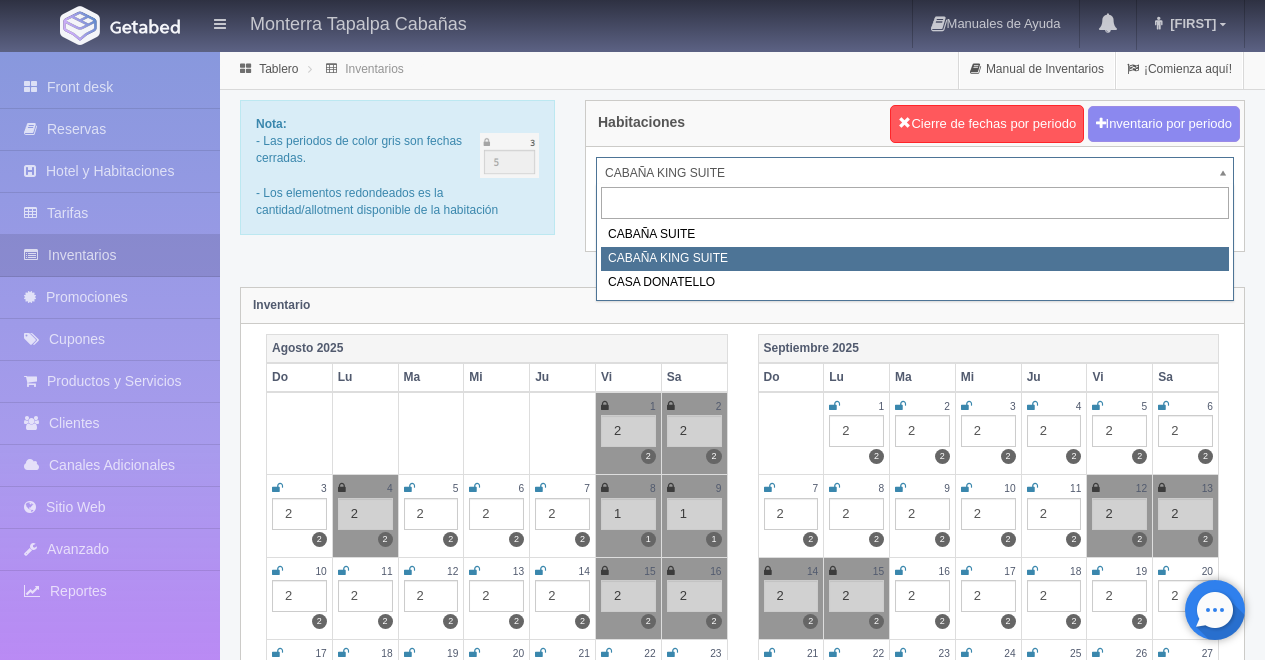 click on "Monterra Tapalpa Cabañas
Manuales de Ayuda
Actualizaciones recientes
Ana
Mi Perfil
Salir / Log Out
Procesando...
Front desk
Reservas
Hotel y Habitaciones
Tarifas
Inventarios
Promociones
Cupones
Productos y Servicios
Clientes
Canales Adicionales
Facebook Fan Page" at bounding box center [632, 1777] 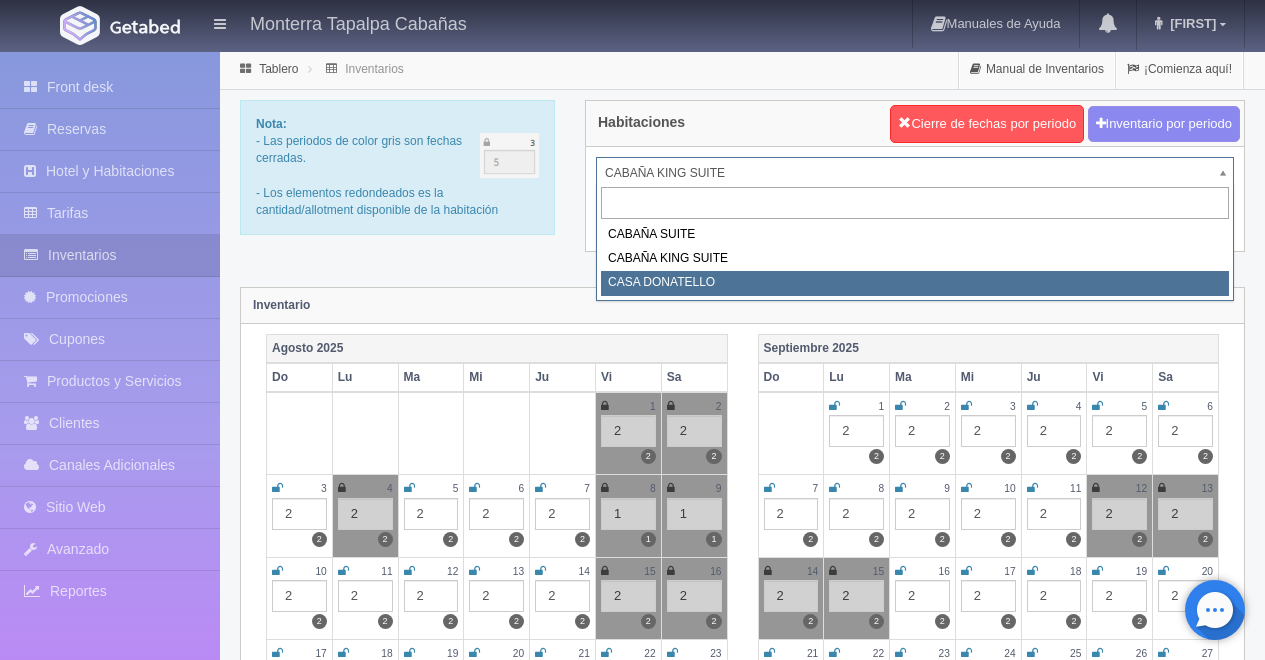 select on "2124" 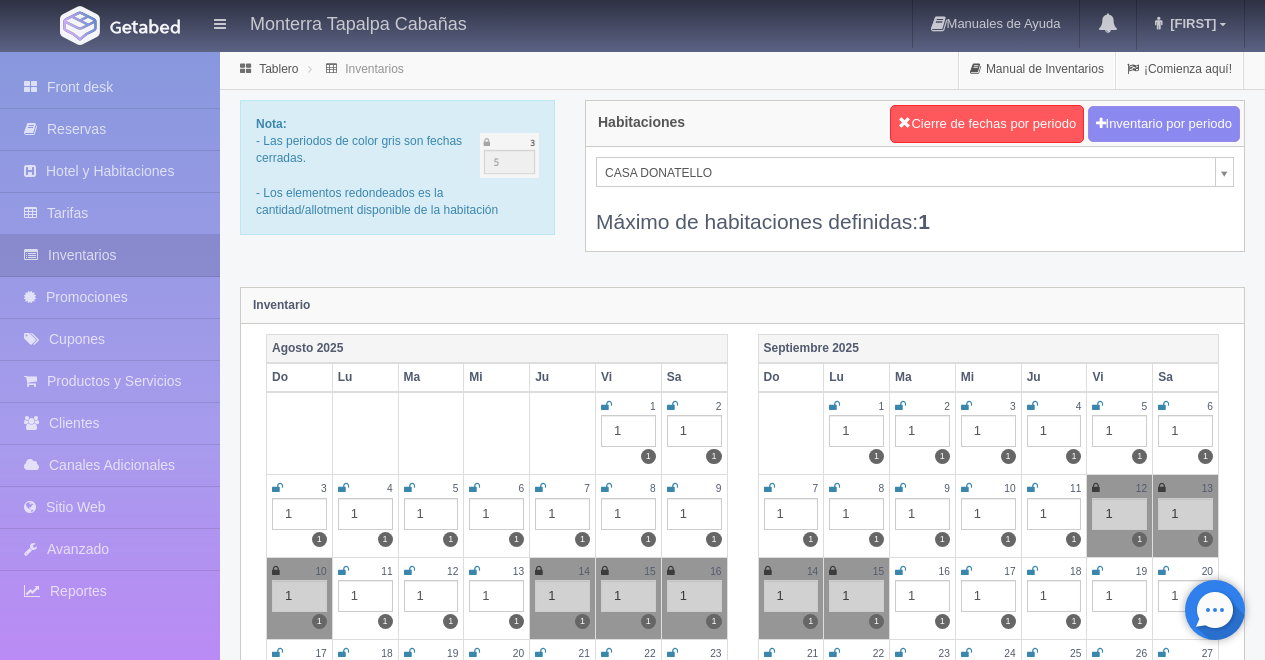 scroll, scrollTop: 0, scrollLeft: 0, axis: both 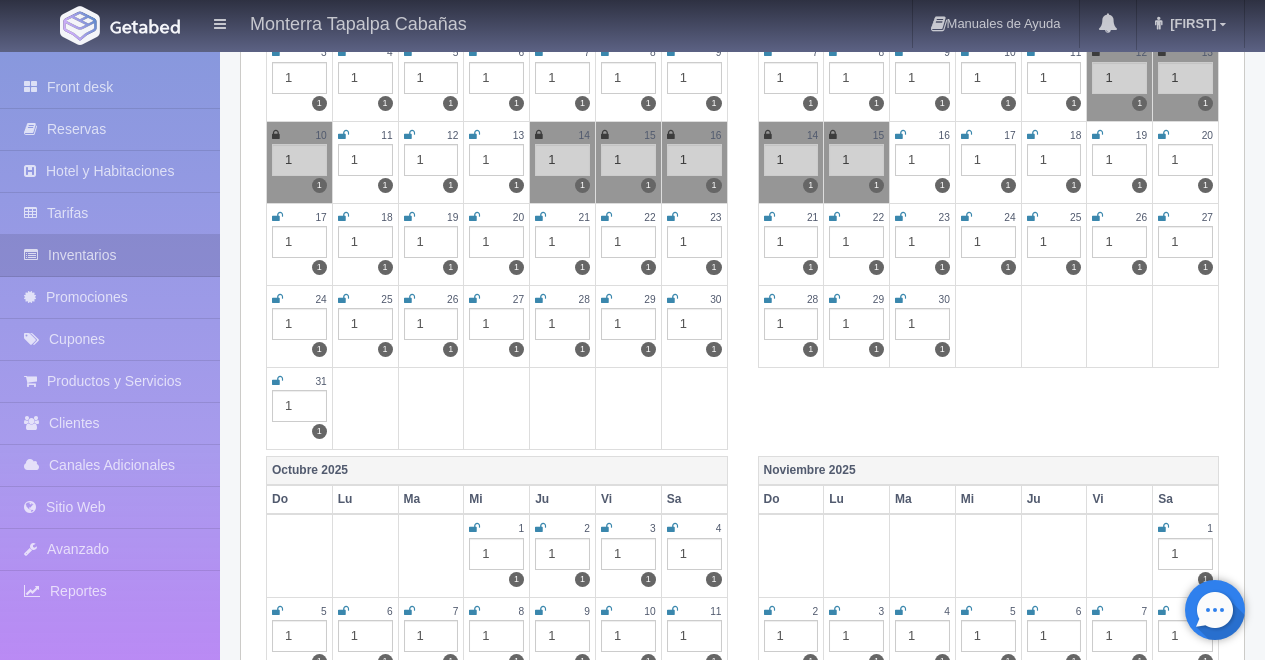 click at bounding box center [606, 217] 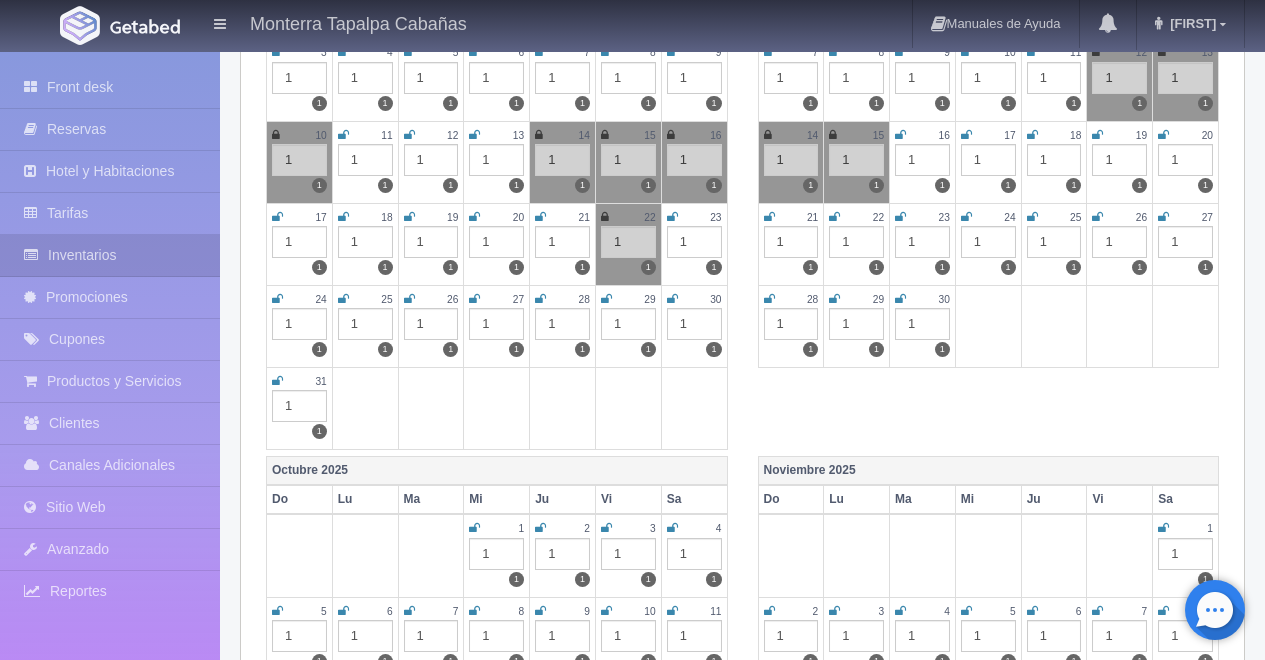 click at bounding box center (672, 217) 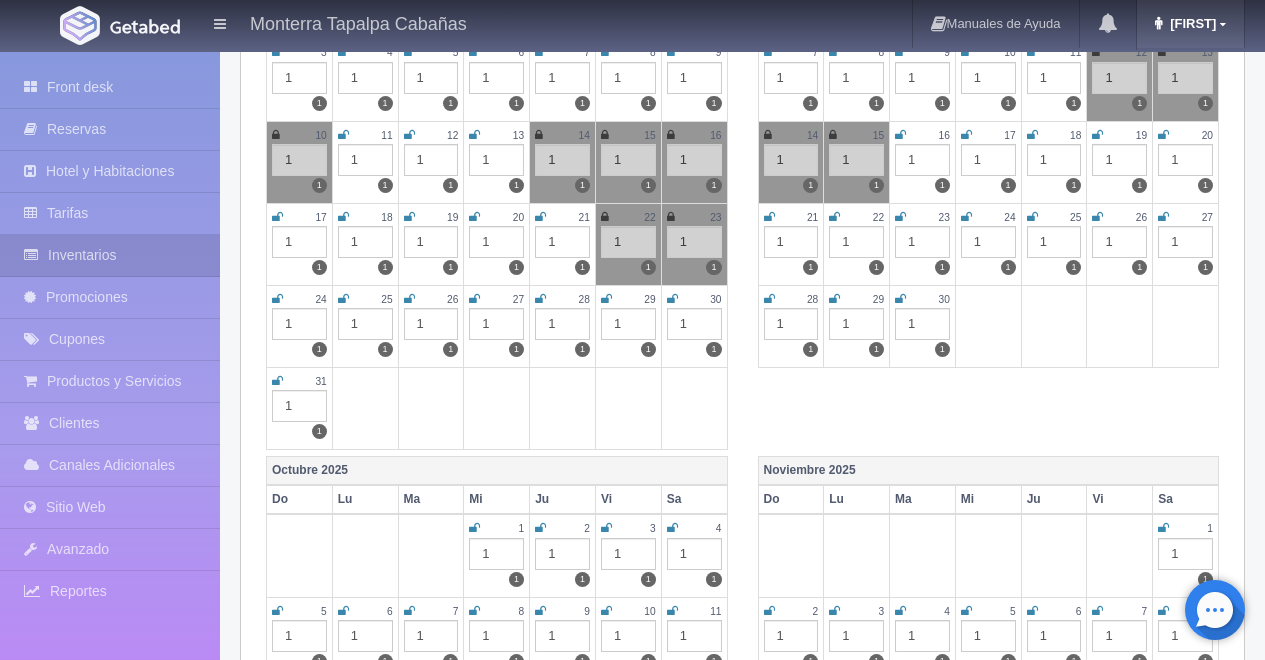 click on "[FIRST]" at bounding box center (1190, 23) 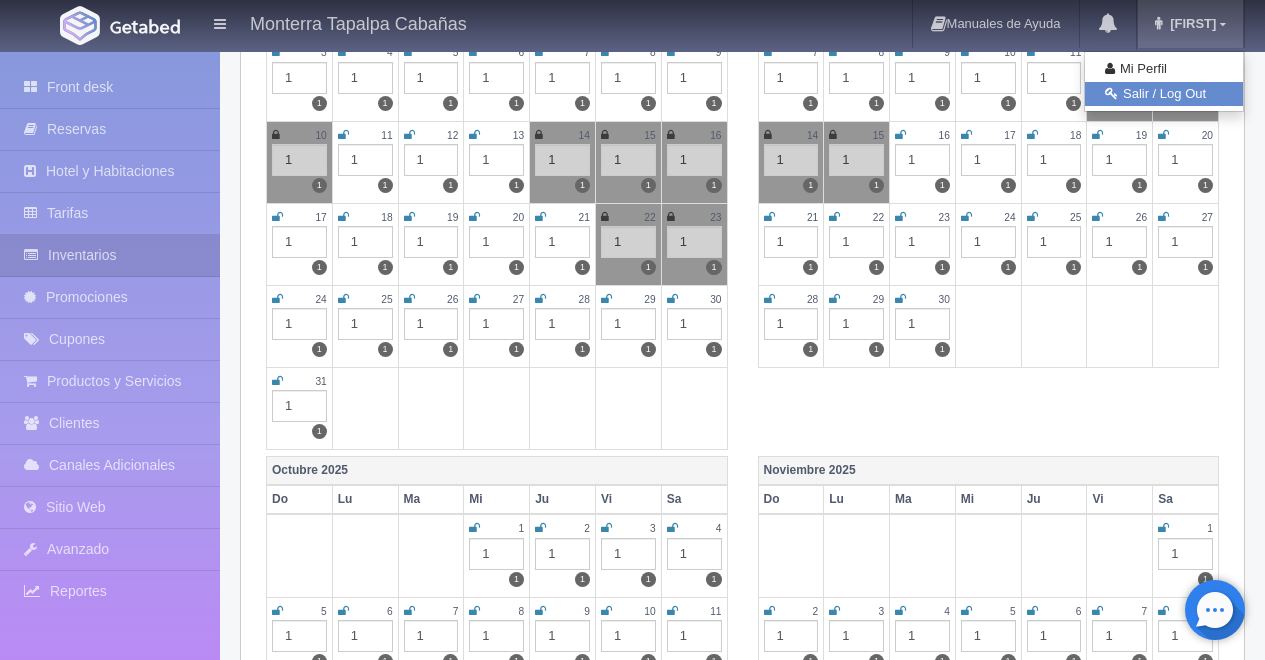 click on "Salir / Log Out" at bounding box center (1164, 94) 